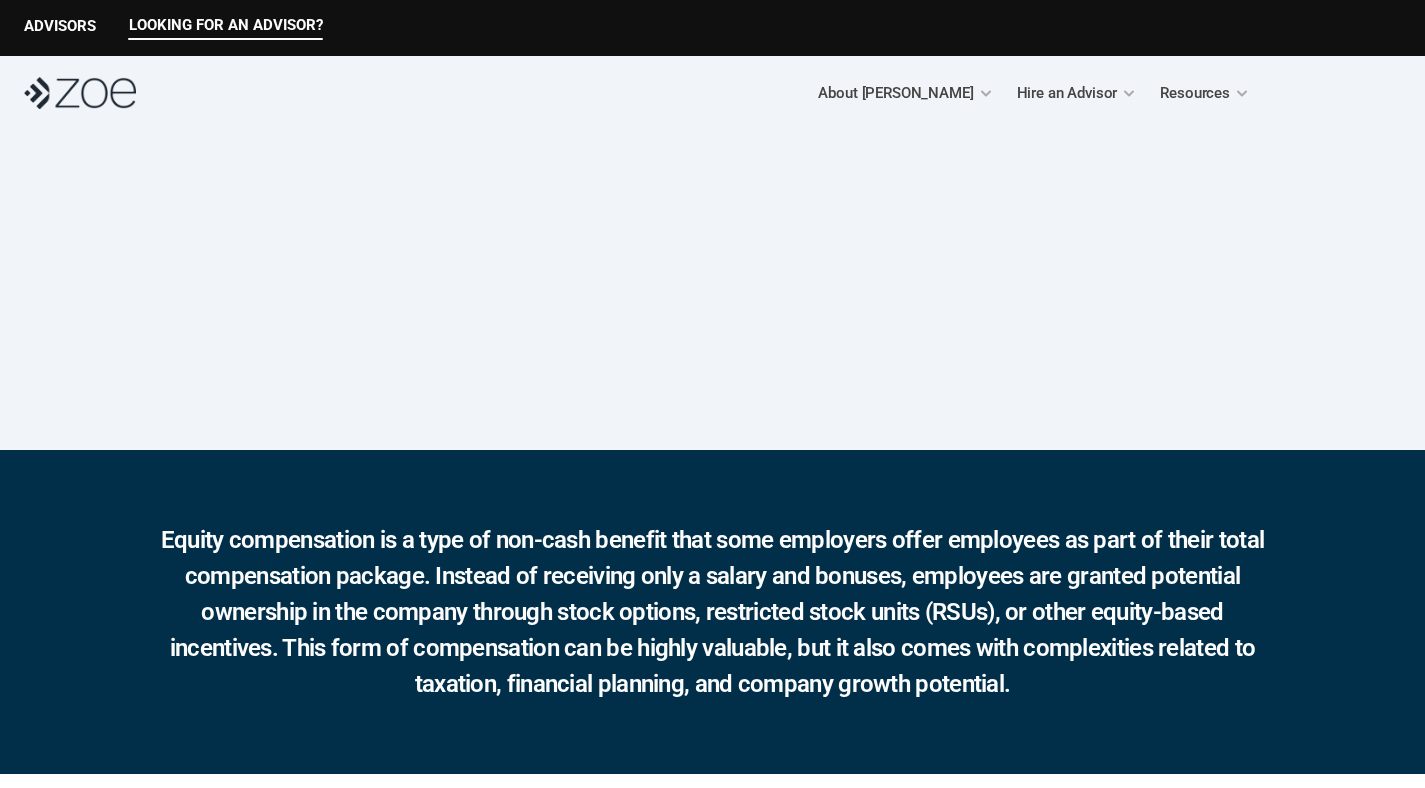 scroll, scrollTop: 0, scrollLeft: 0, axis: both 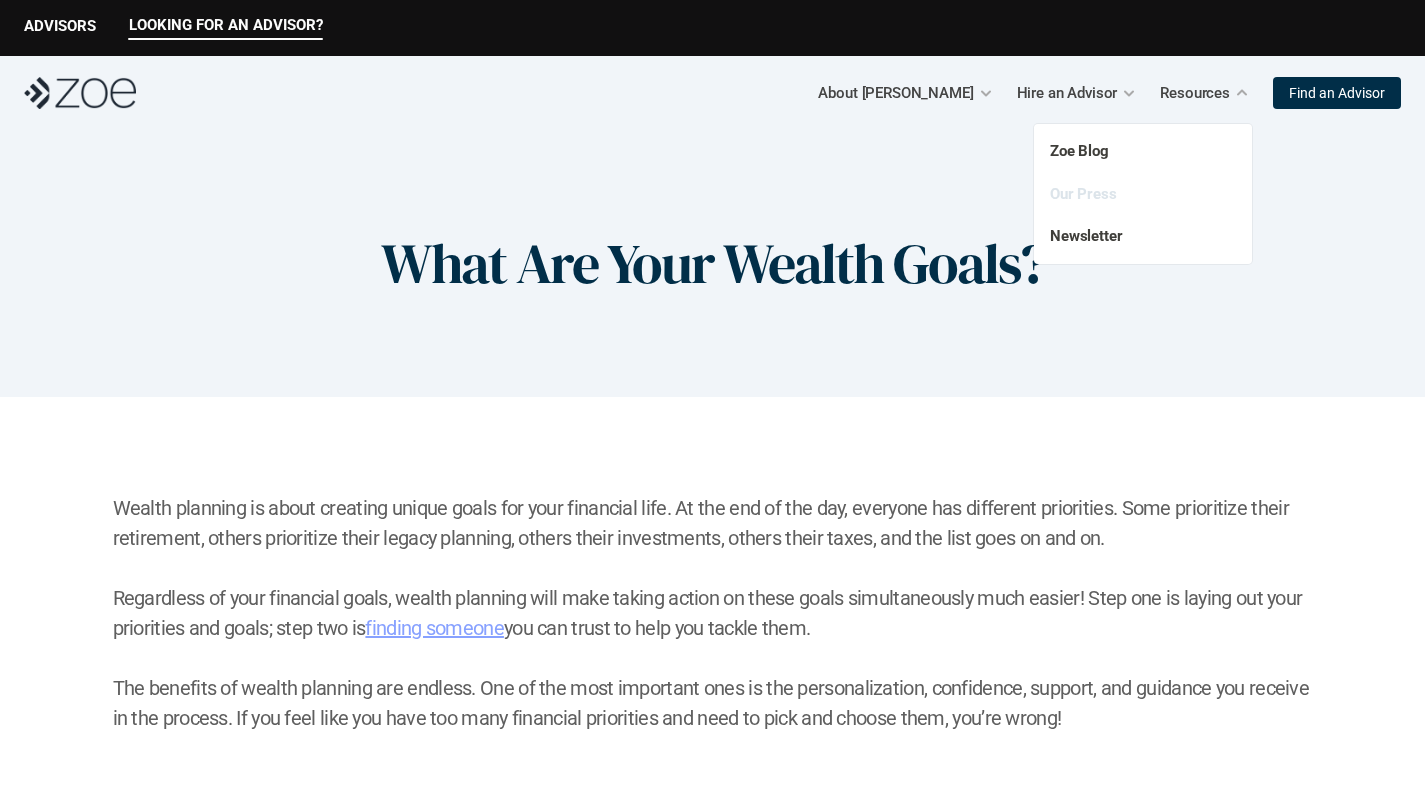 click on "Our Press" at bounding box center (1083, 194) 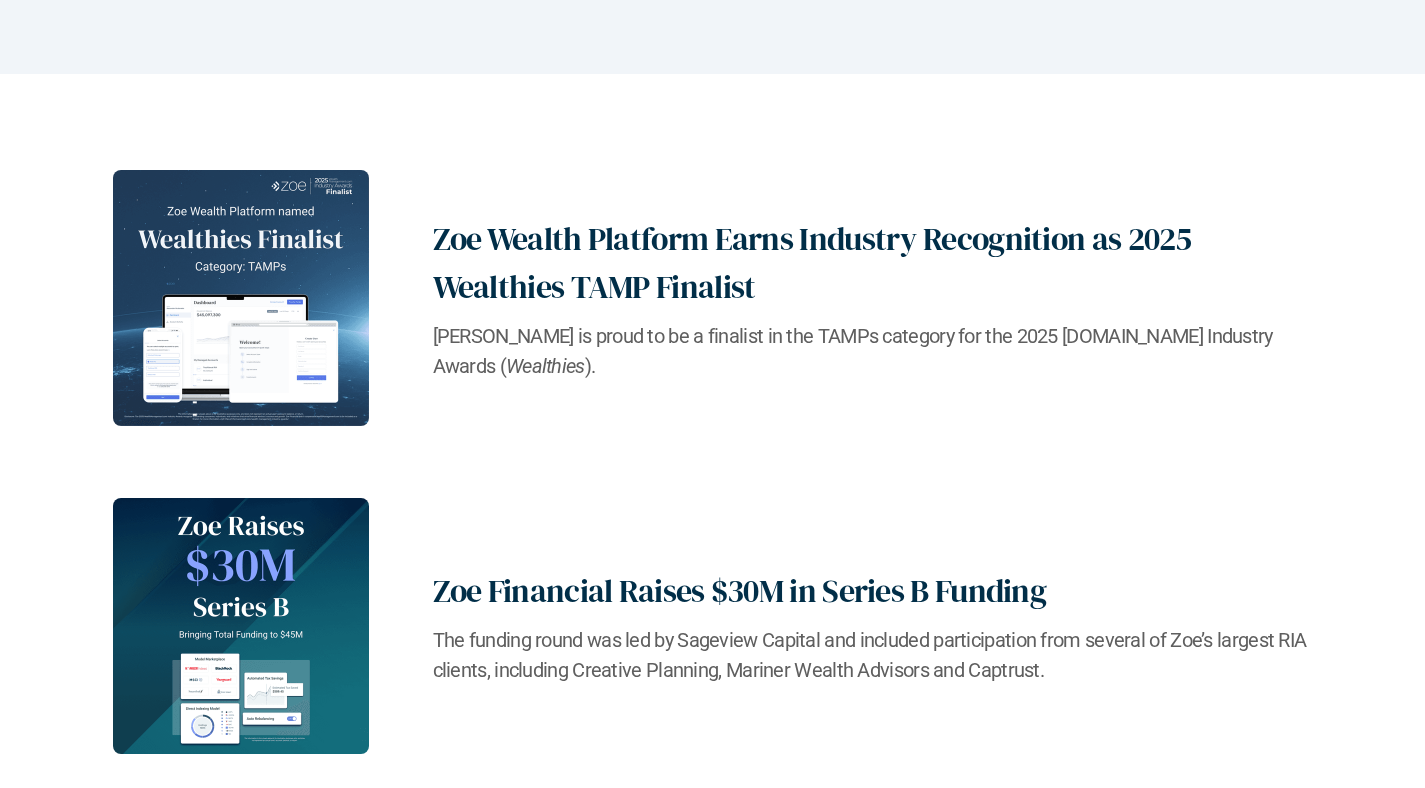 scroll, scrollTop: 448, scrollLeft: 0, axis: vertical 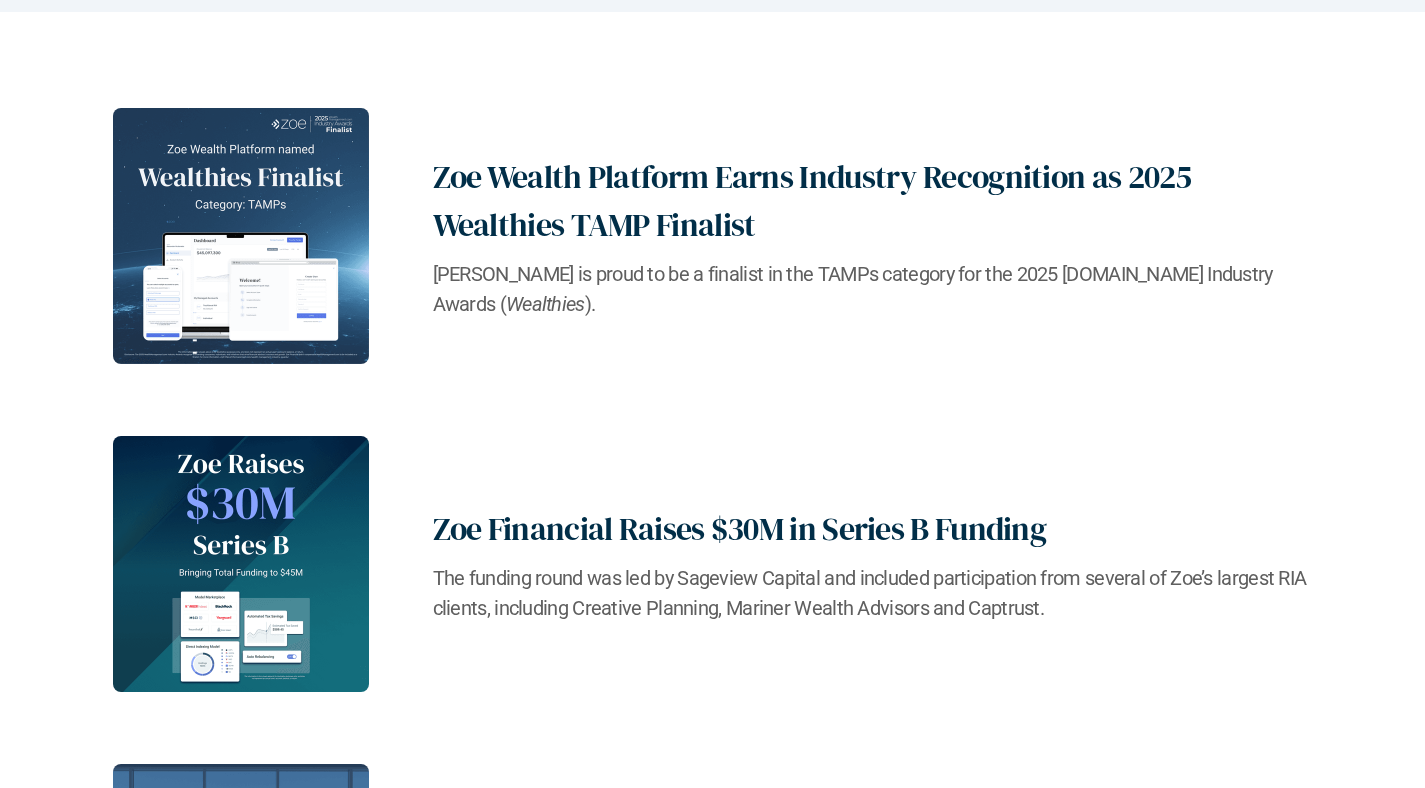 click on "Zoe Wealth Platform Earns Industry Recognition as 2025 Wealthies TAMP Finalist Zoe is proud to be a finalist in the TAMPs category for the 2025 WealthManagement.com Industry Awards ( Wealthies )." at bounding box center [713, 236] 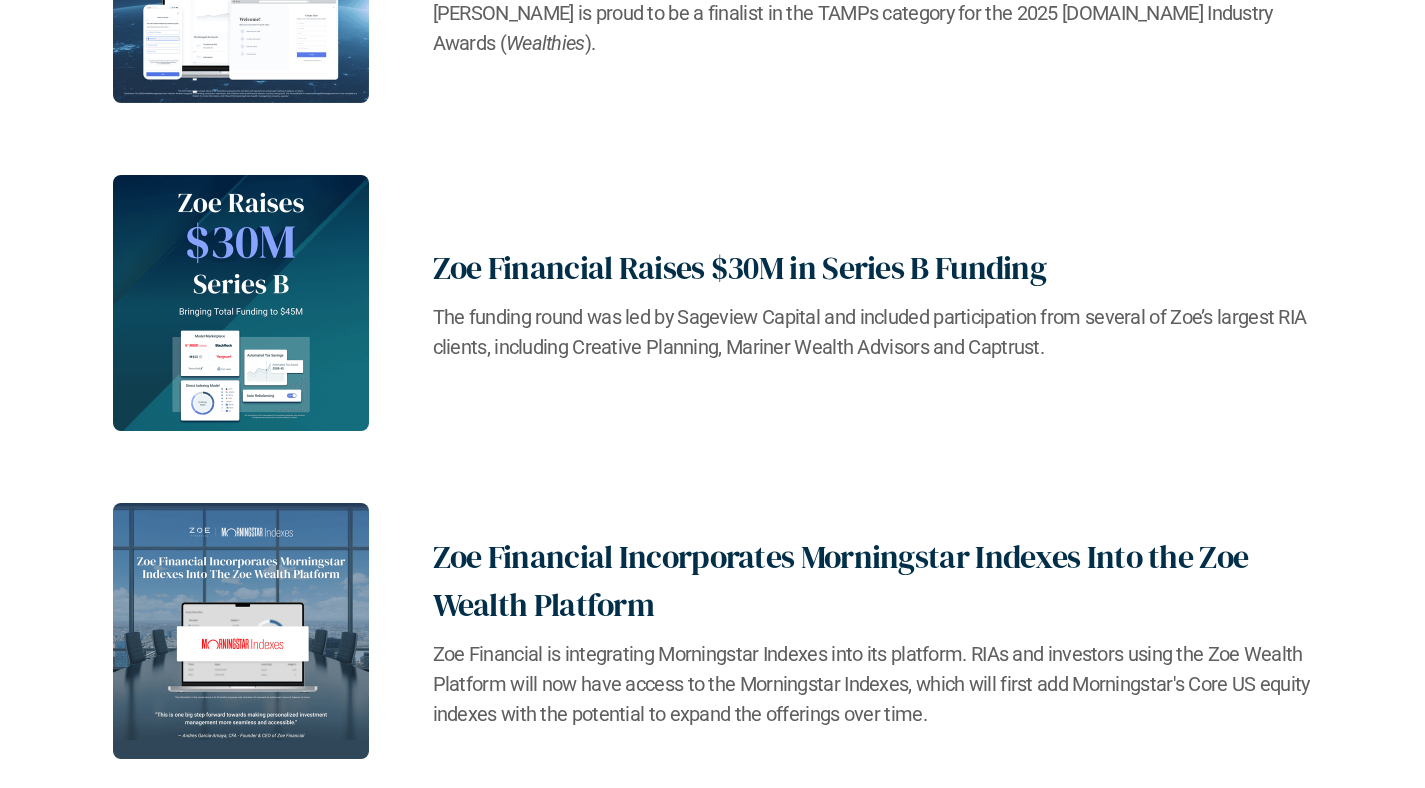 scroll, scrollTop: 912, scrollLeft: 0, axis: vertical 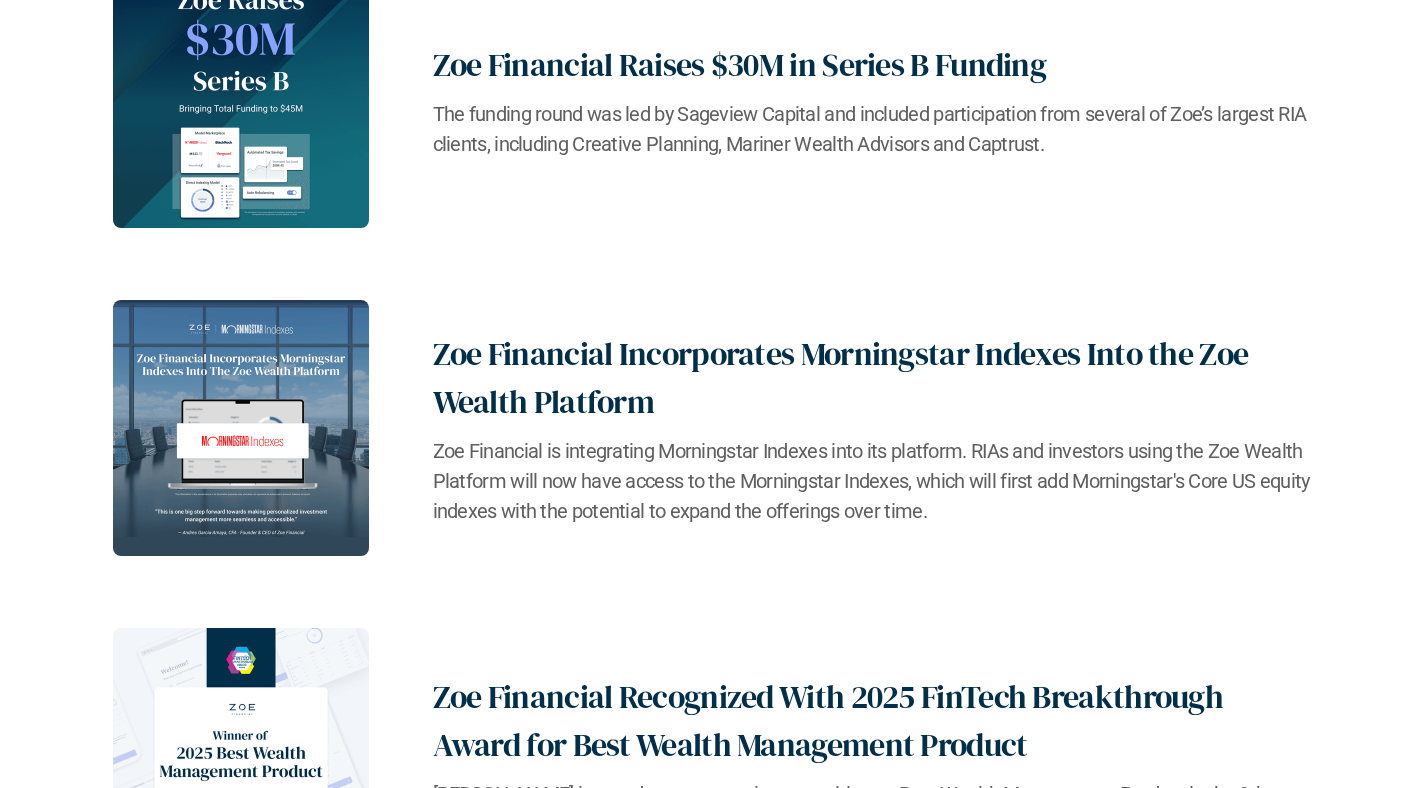 click on "Zoe Financial Incorporates Morningstar Indexes Into the Zoe Wealth Platform" at bounding box center (873, 378) 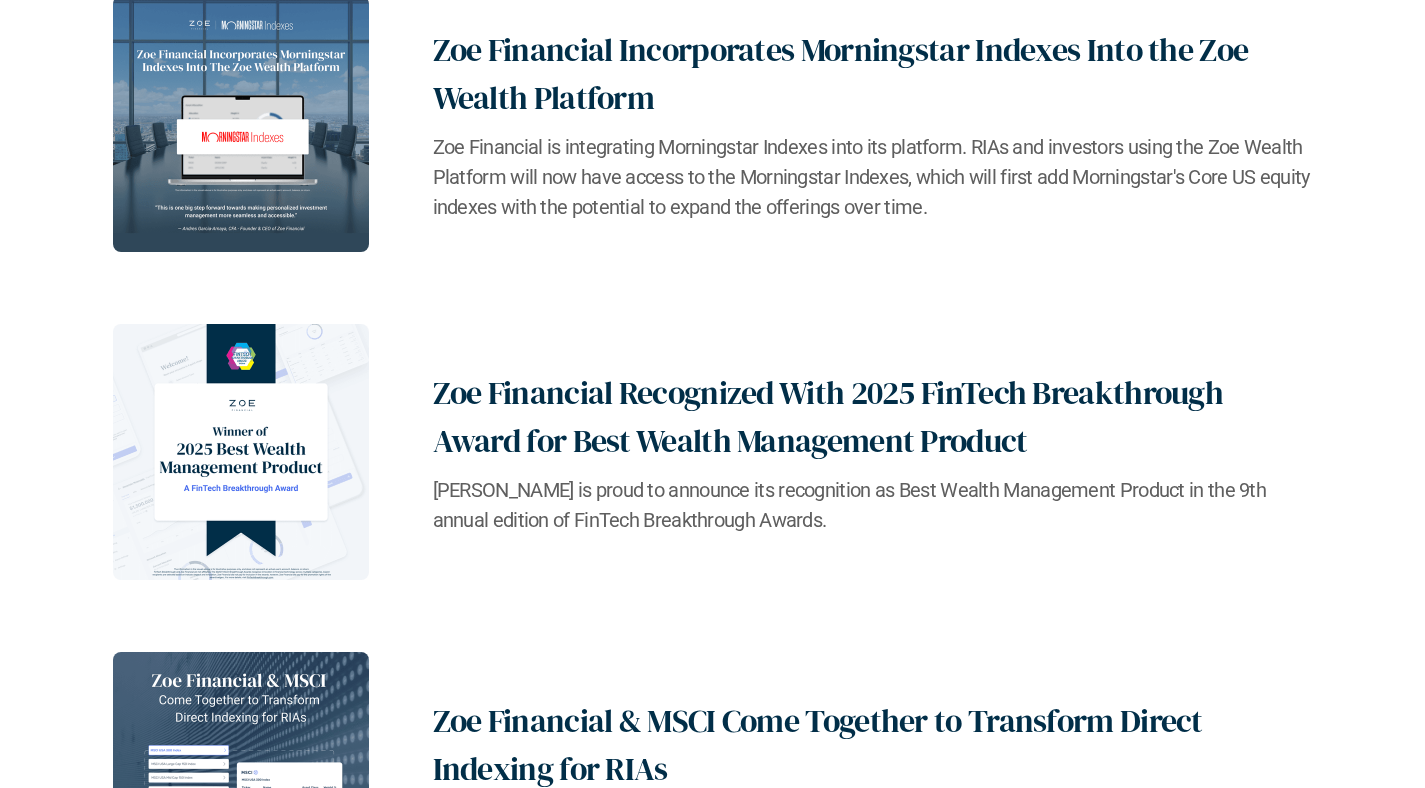 click on "Zoe Financial Recognized With 2025 FinTech Breakthrough Award for Best Wealth Management Product Zoe is proud to announce its recognition as Best Wealth Management Product in the 9th annual edition of FinTech Breakthrough Awards." at bounding box center [713, 452] 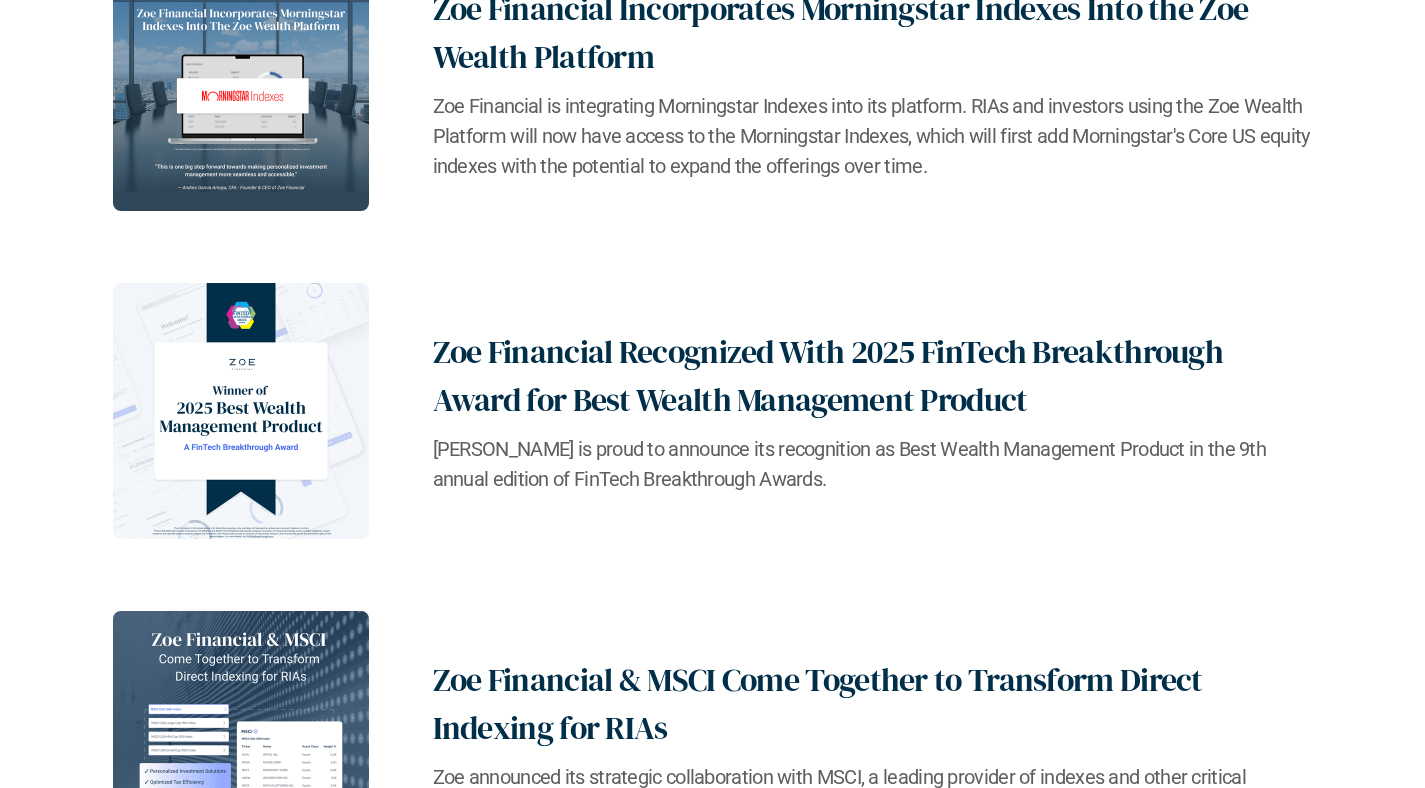 scroll, scrollTop: 1424, scrollLeft: 0, axis: vertical 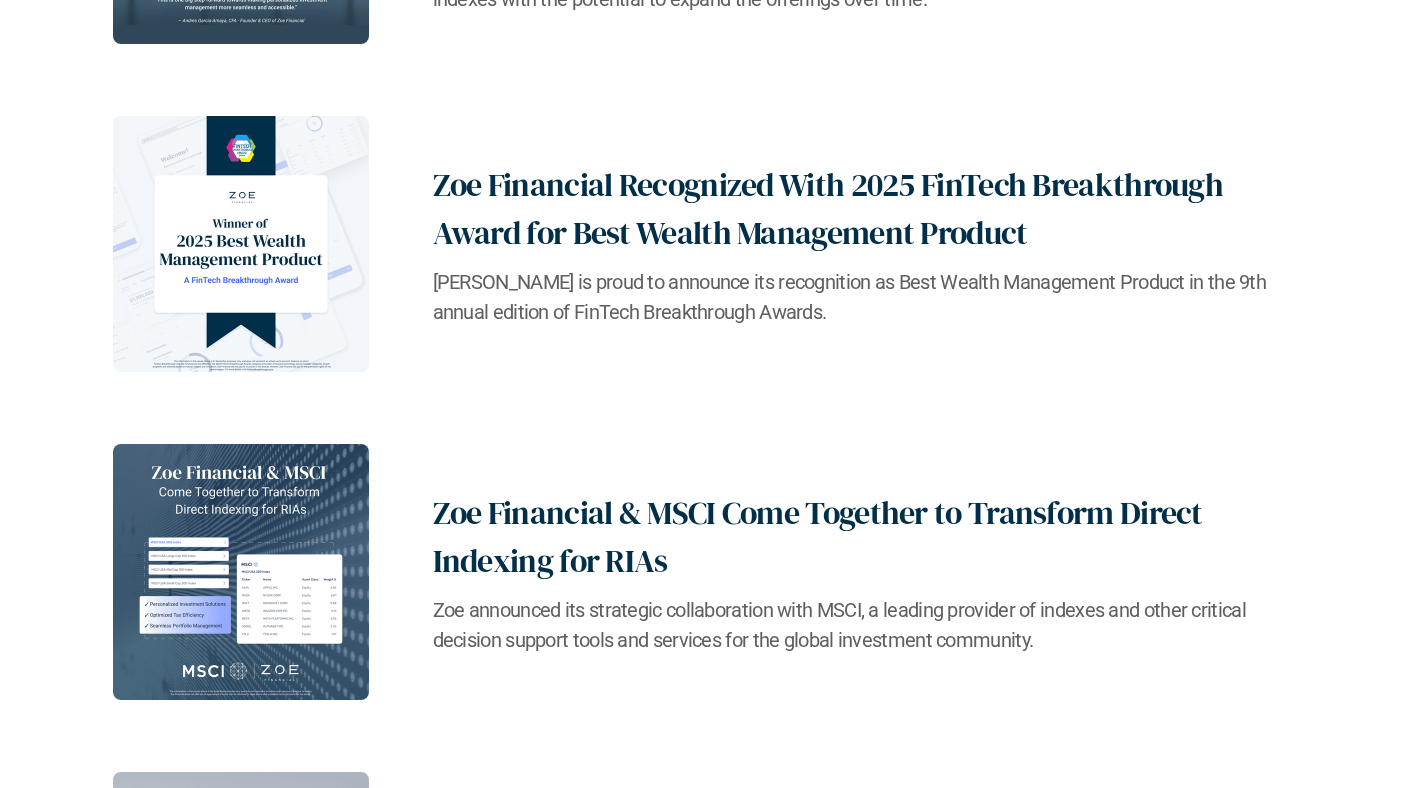click on "Zoe Financial & MSCI Come Together to Transform Direct Indexing for RIAs Zoe announced its strategic collaboration with MSCI, a leading provider of indexes and other critical decision support tools and services for the global investment community." at bounding box center (713, 572) 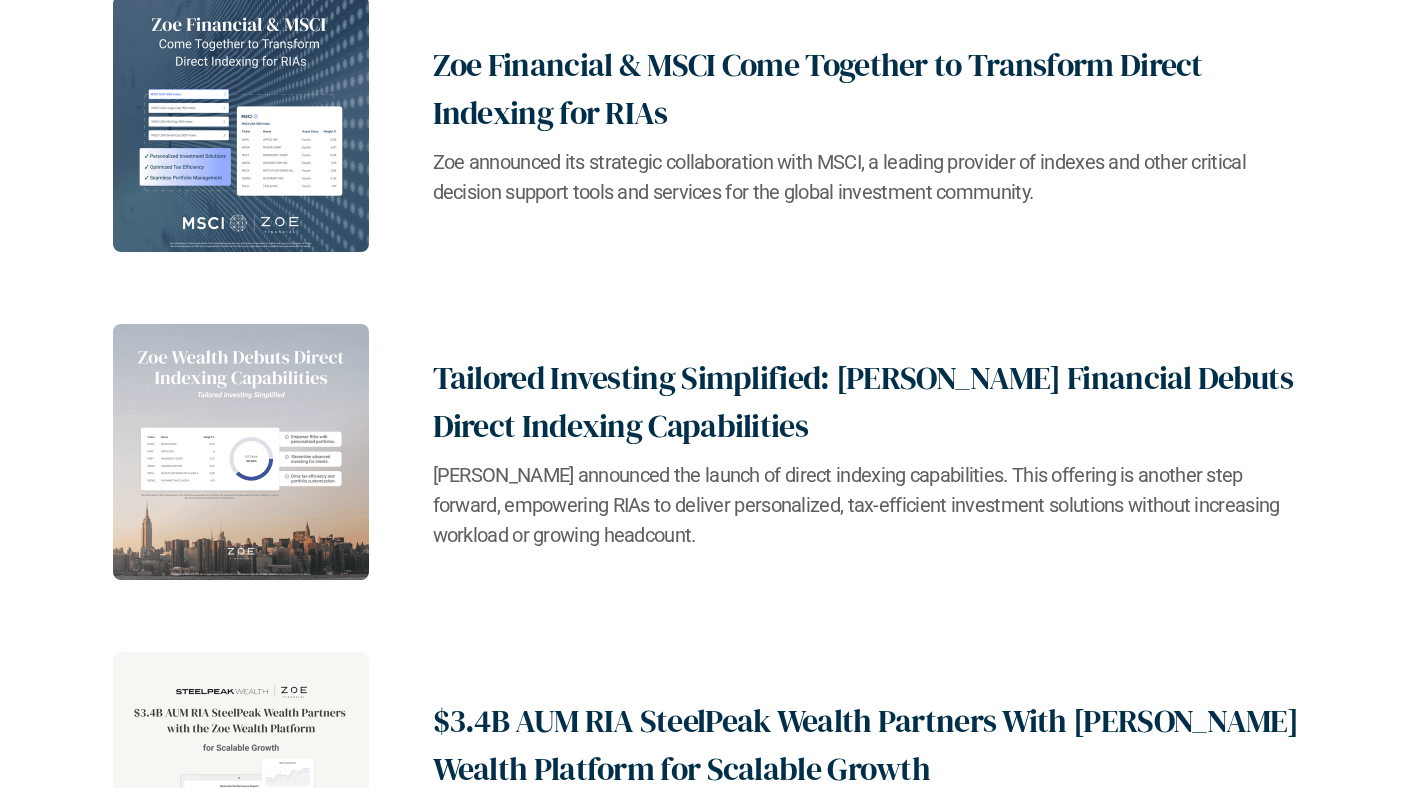 click on "Tailored Investing Simplified: Zoe Financial Debuts Direct Indexing Capabilities" at bounding box center (873, 402) 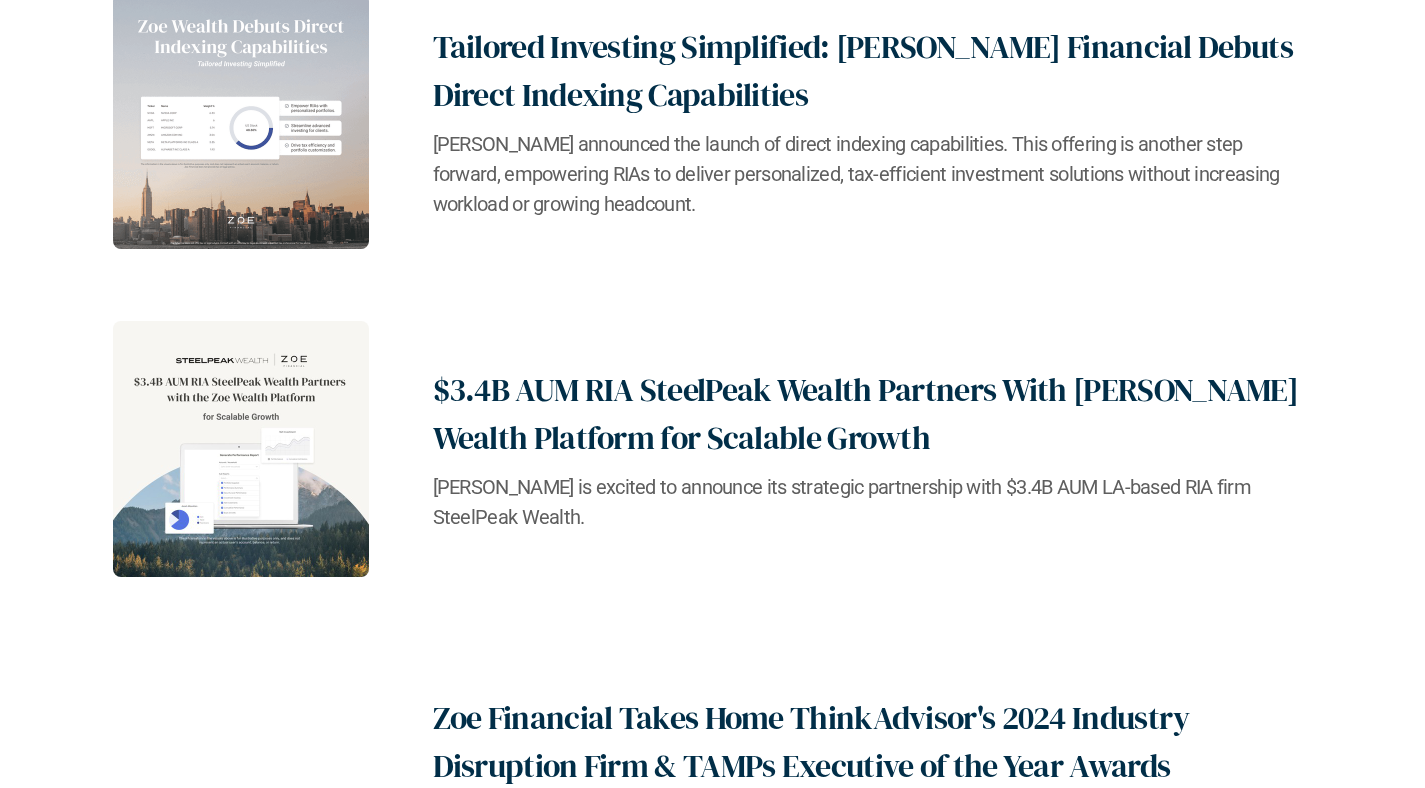 scroll, scrollTop: 2208, scrollLeft: 0, axis: vertical 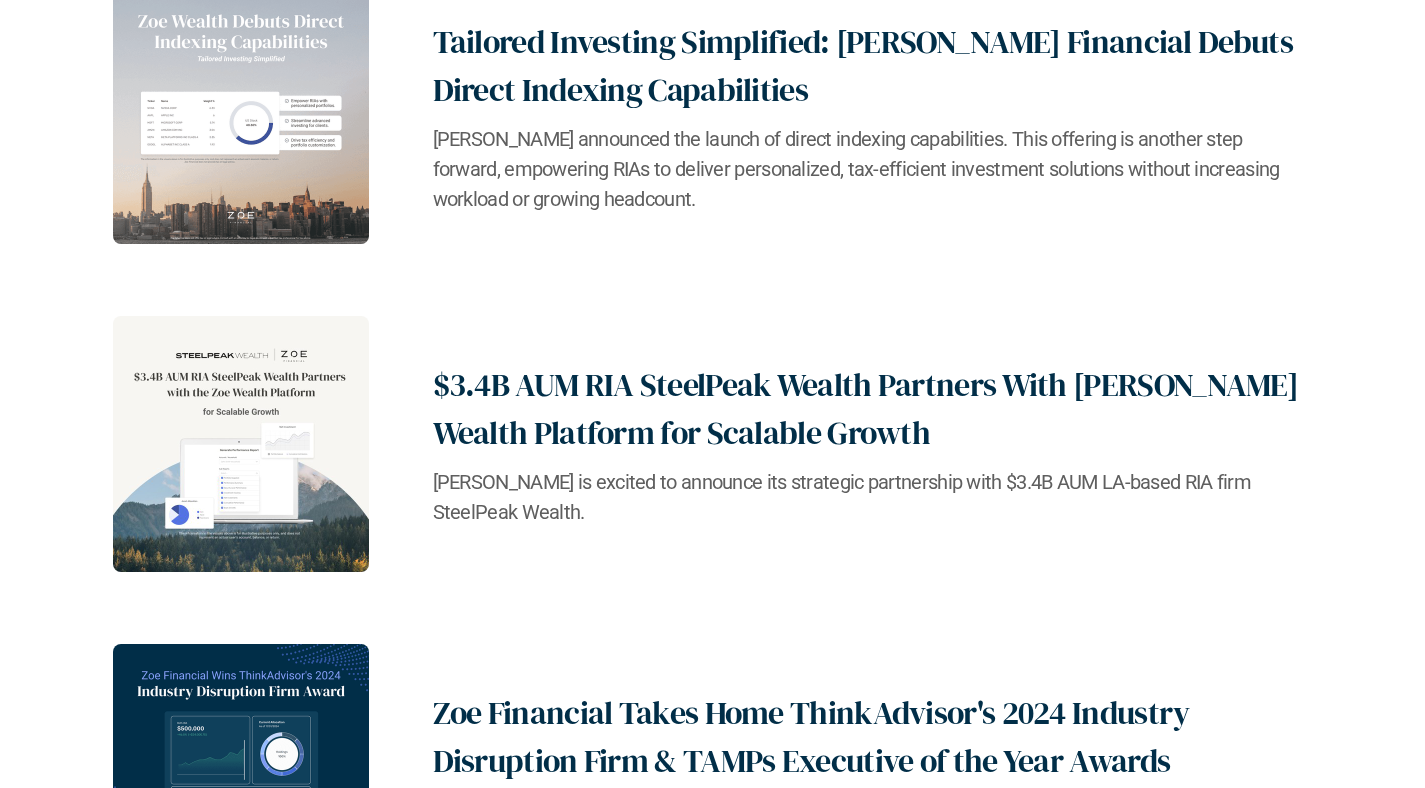 click on "$3.4B AUM RIA SteelPeak Wealth Partners With Zoe Wealth Platform for Scalable Growth Zoe is excited to announce its strategic partnership with $3.4B AUM LA-based RIA firm SteelPeak Wealth." at bounding box center (713, 444) 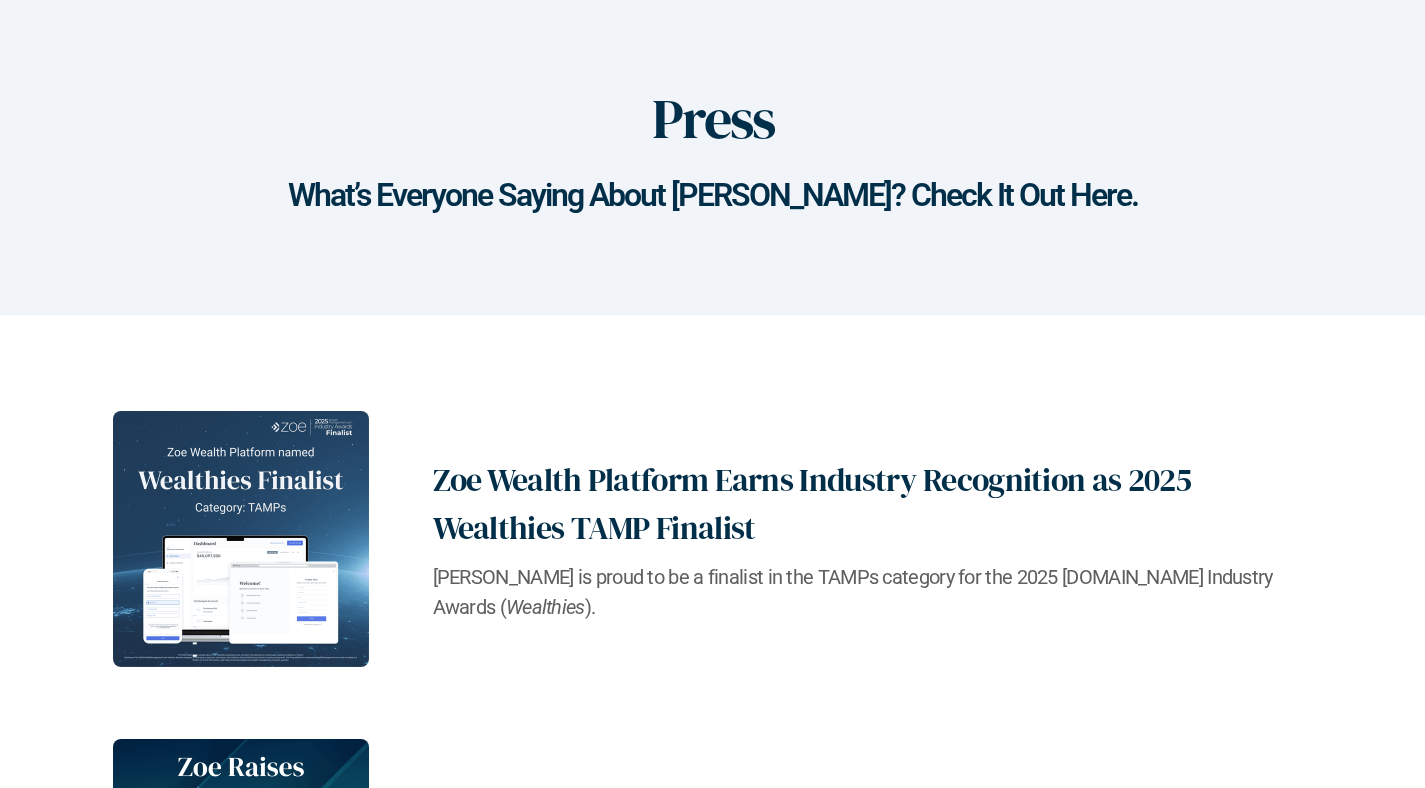 scroll, scrollTop: 0, scrollLeft: 0, axis: both 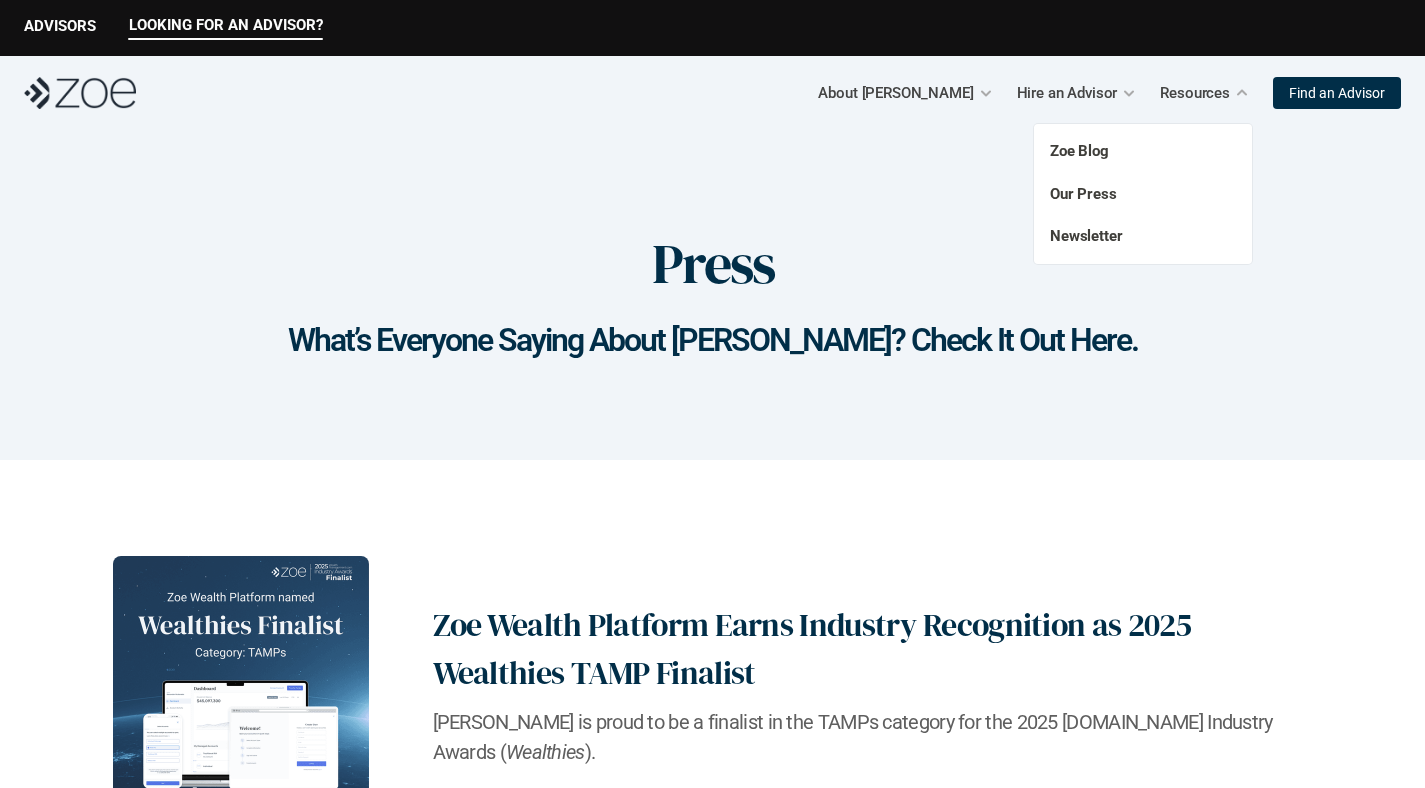 click on "Zoe Blog Our Press Newsletter" at bounding box center (1143, 194) 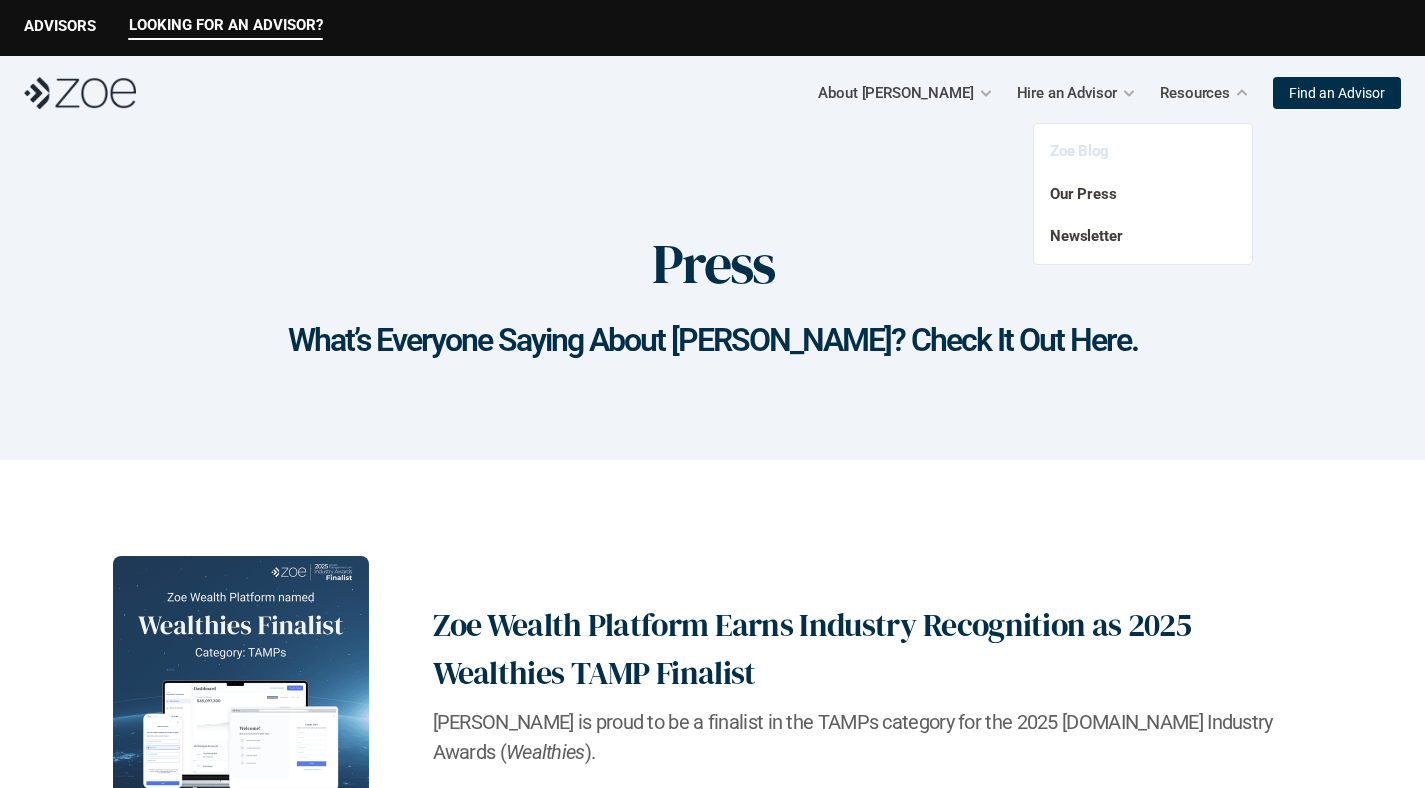 click on "Zoe Blog" at bounding box center (1079, 151) 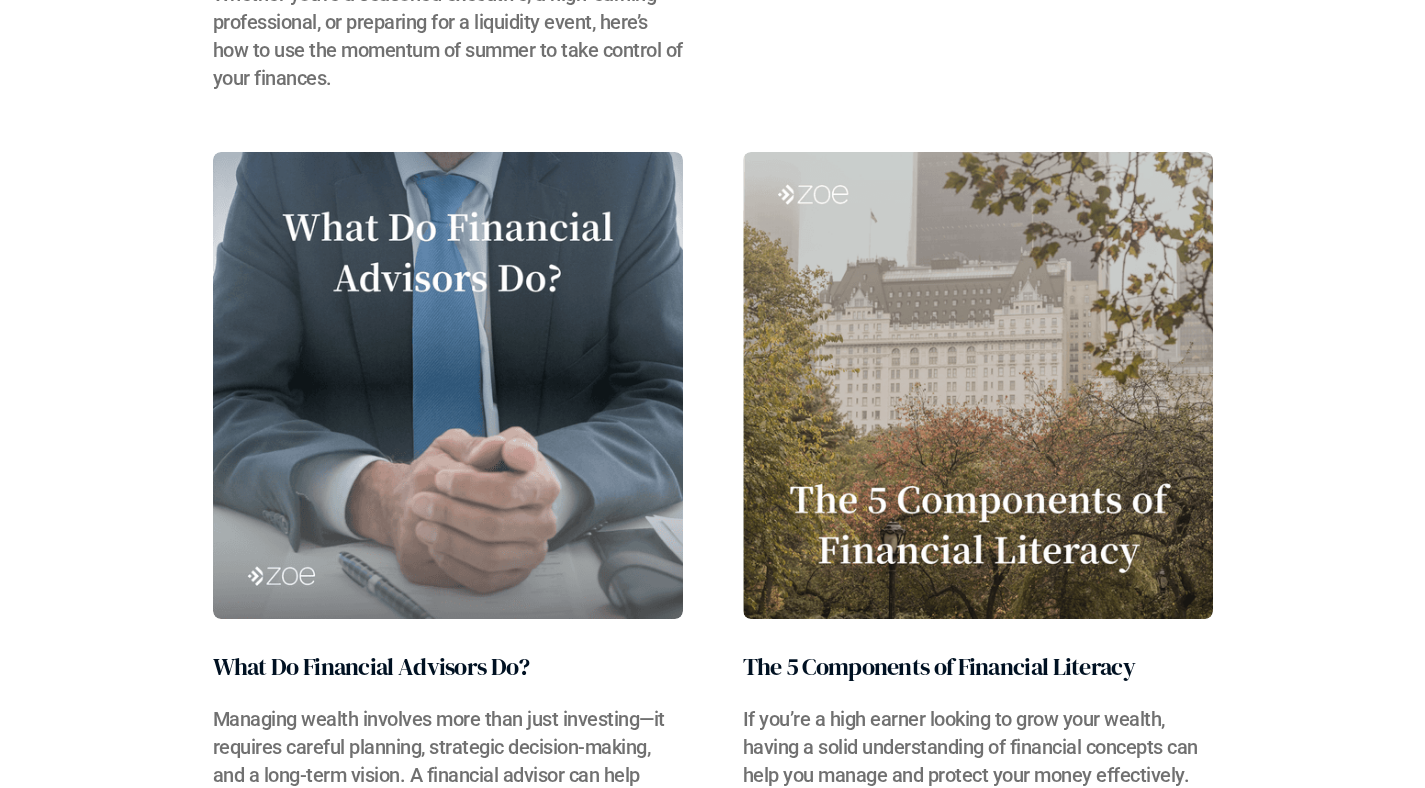 scroll, scrollTop: 1205, scrollLeft: 0, axis: vertical 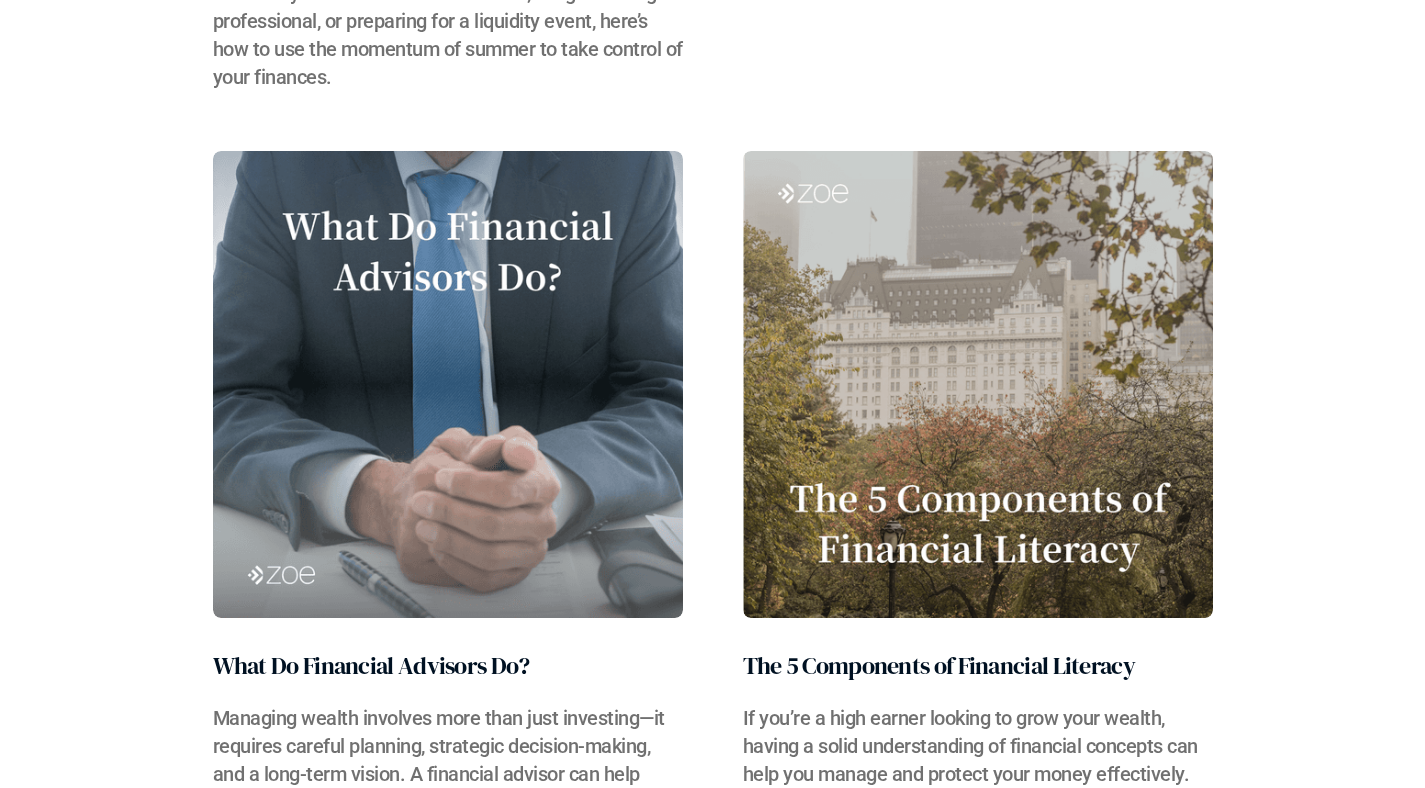 click at bounding box center [448, 384] 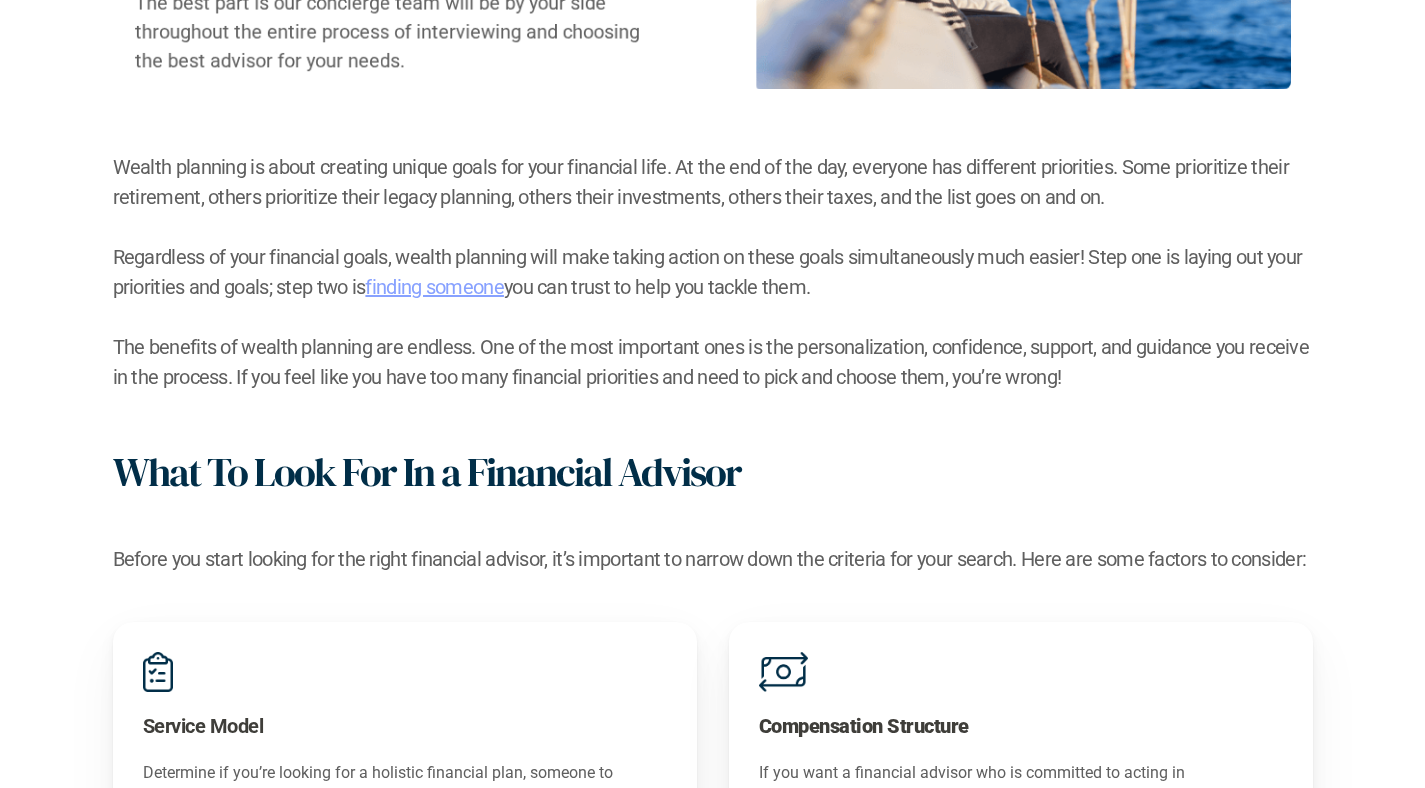 scroll, scrollTop: 0, scrollLeft: 0, axis: both 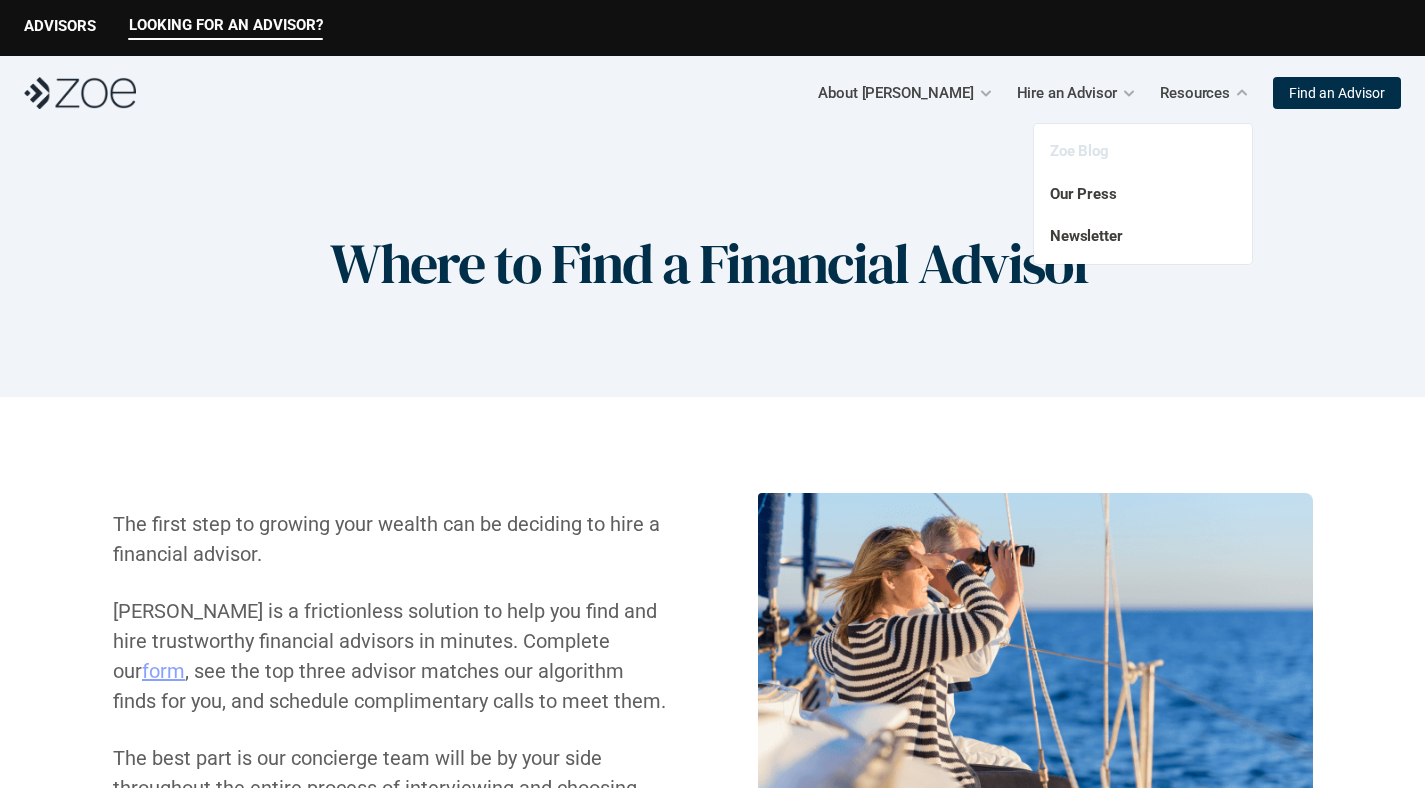 click on "Zoe Blog" at bounding box center [1079, 151] 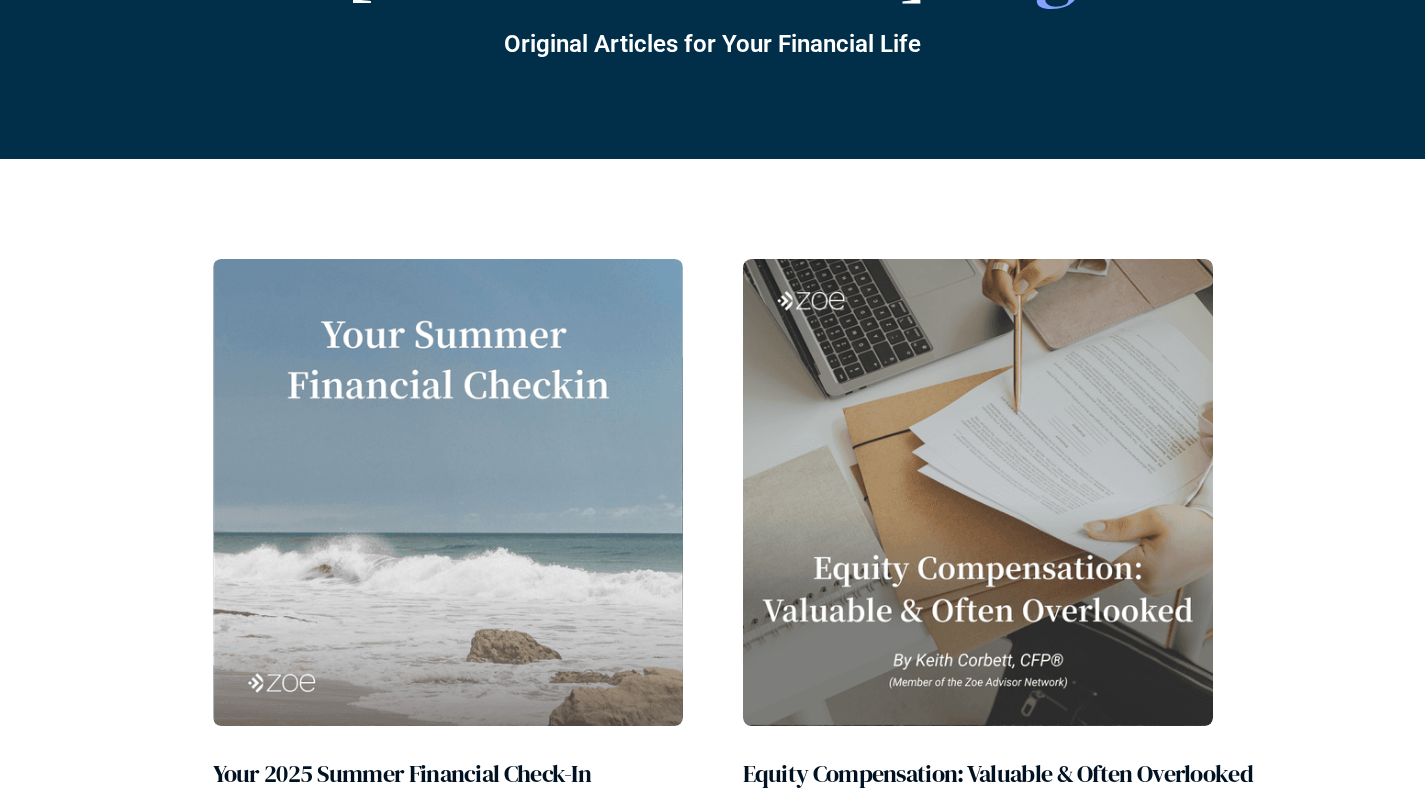 scroll, scrollTop: 320, scrollLeft: 0, axis: vertical 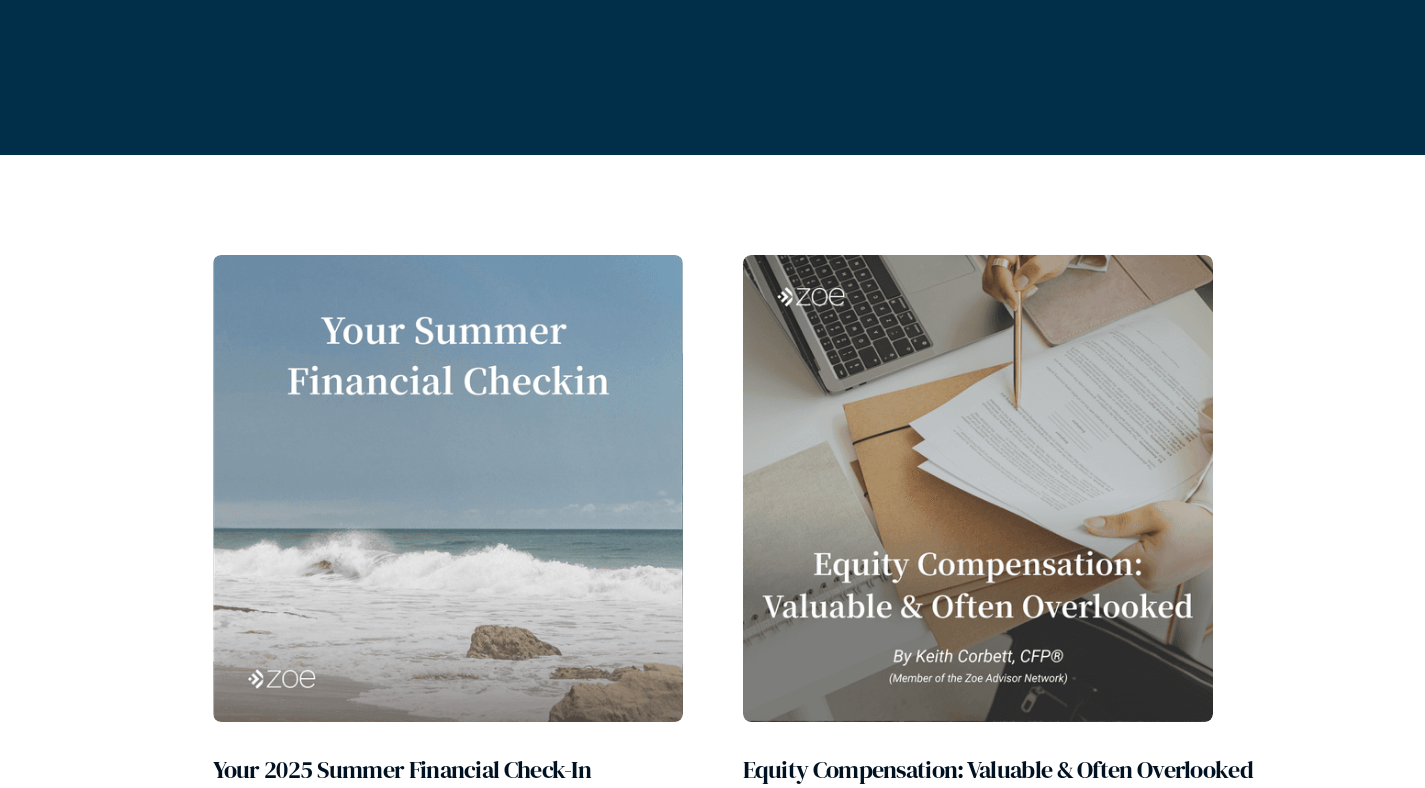 click at bounding box center (448, 488) 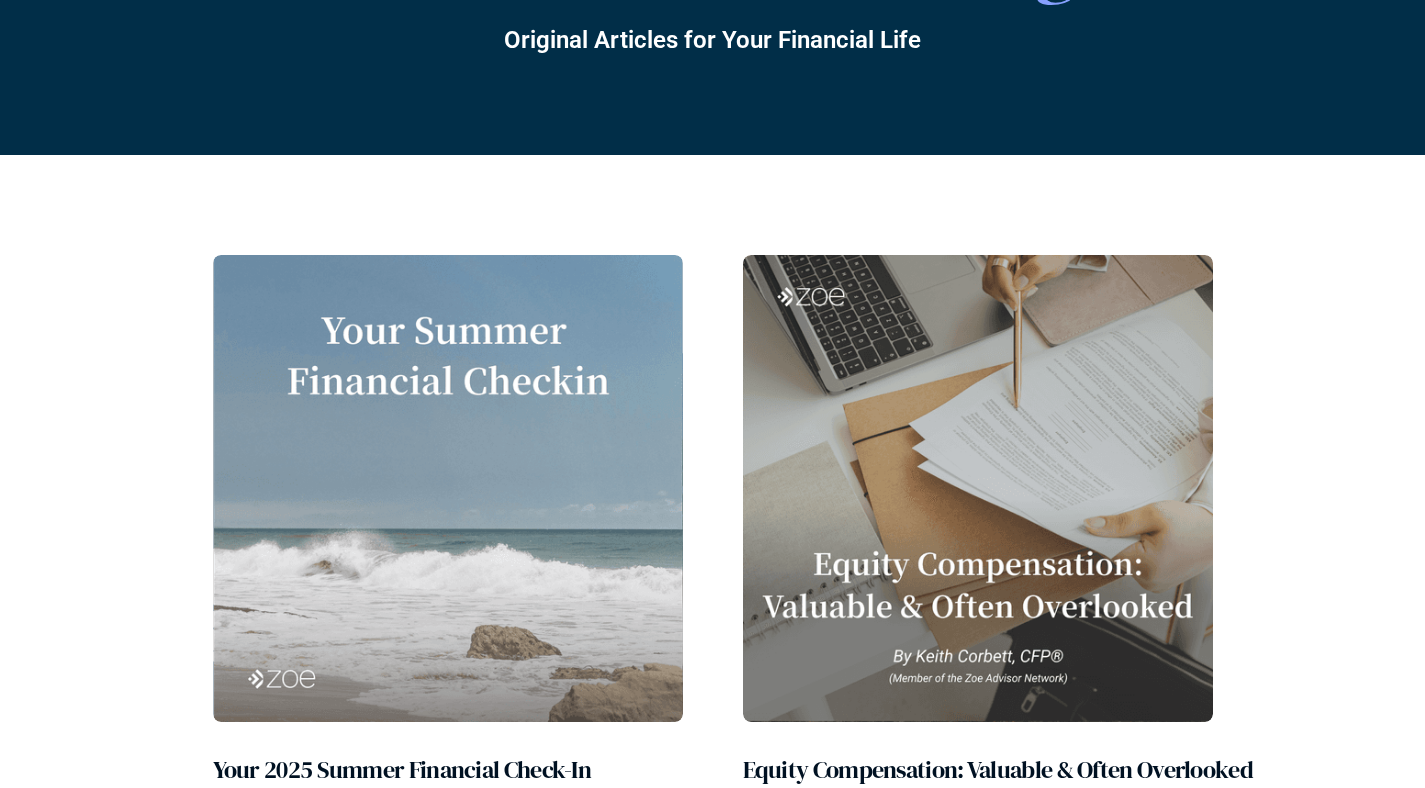 scroll, scrollTop: 0, scrollLeft: 0, axis: both 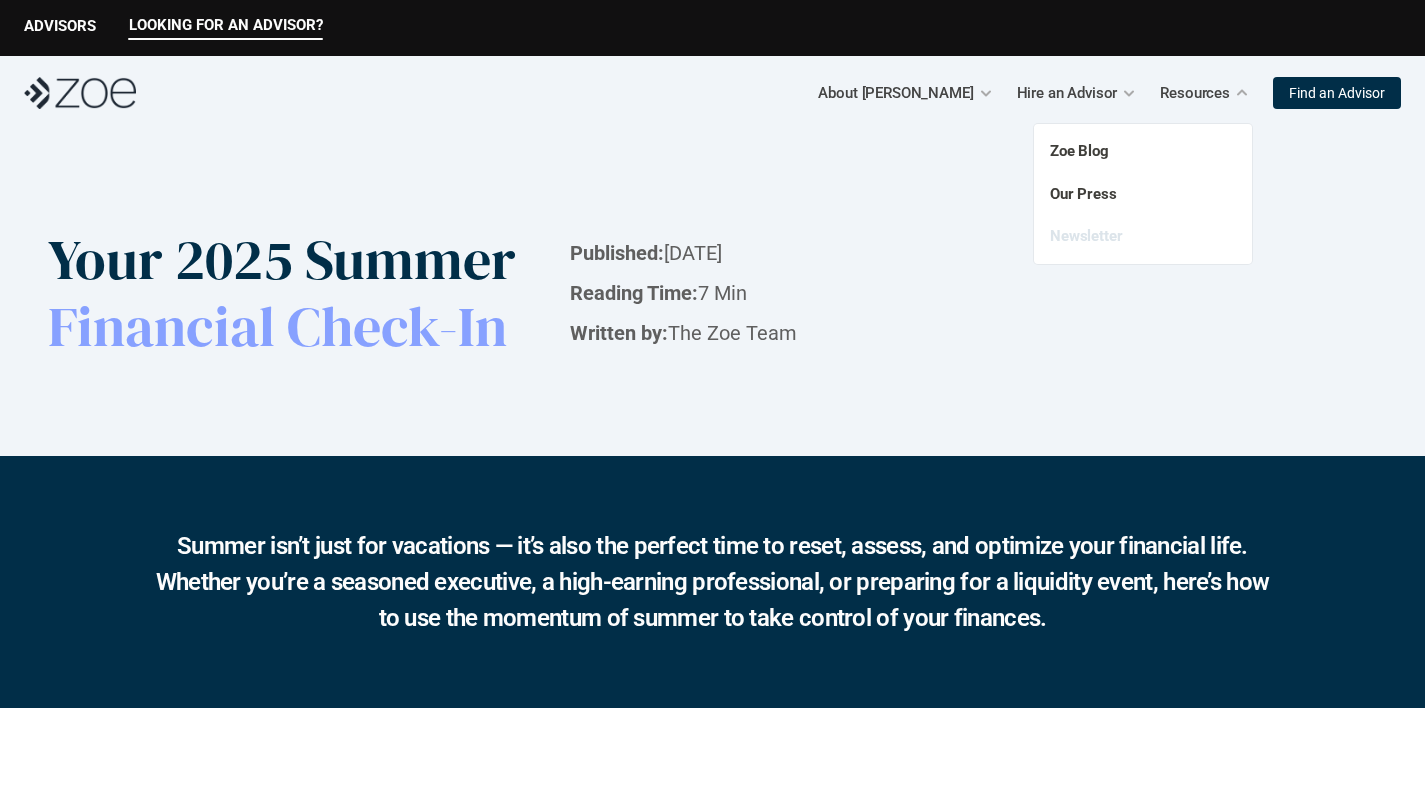 click on "Newsletter" at bounding box center [1086, 236] 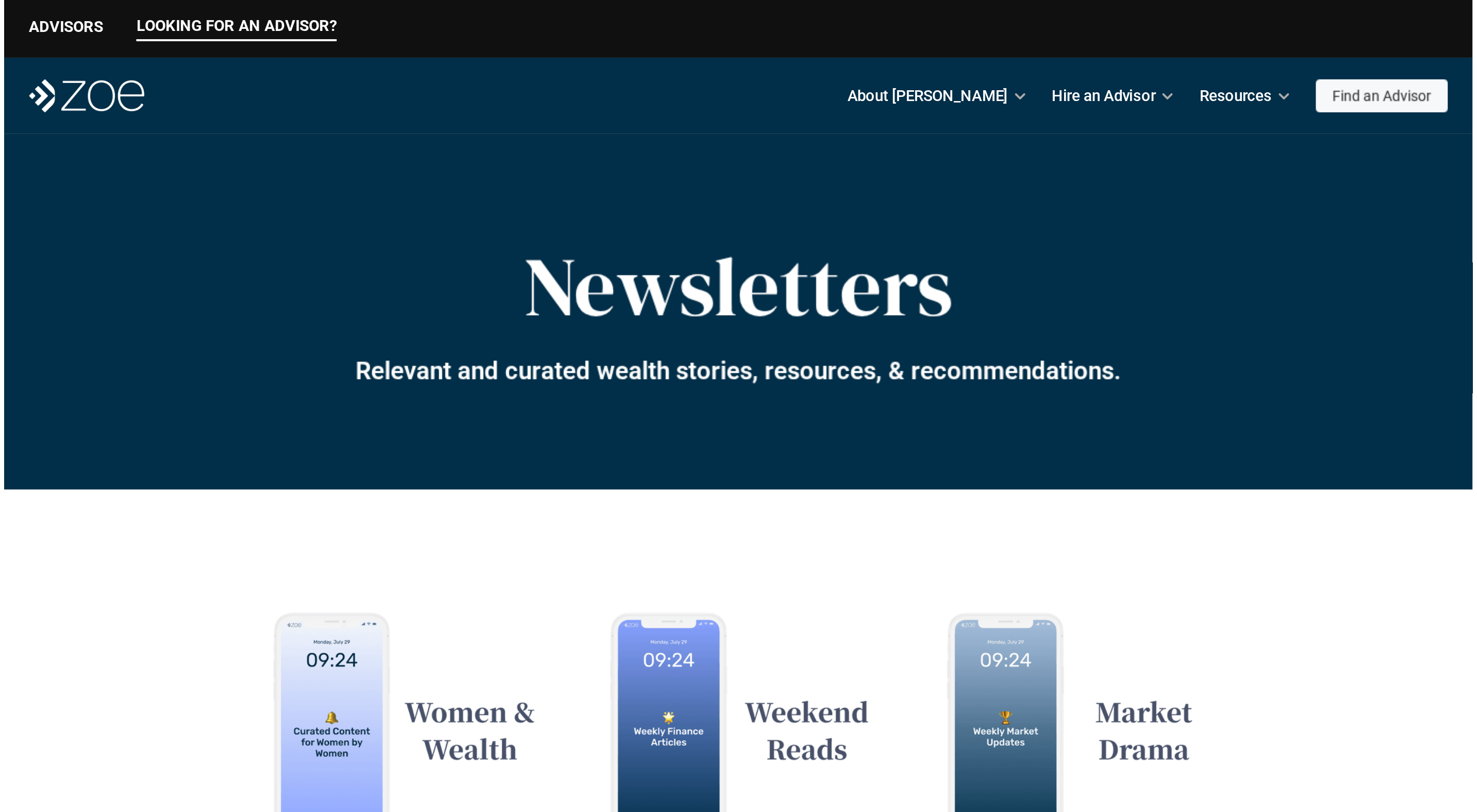 scroll, scrollTop: 0, scrollLeft: 0, axis: both 